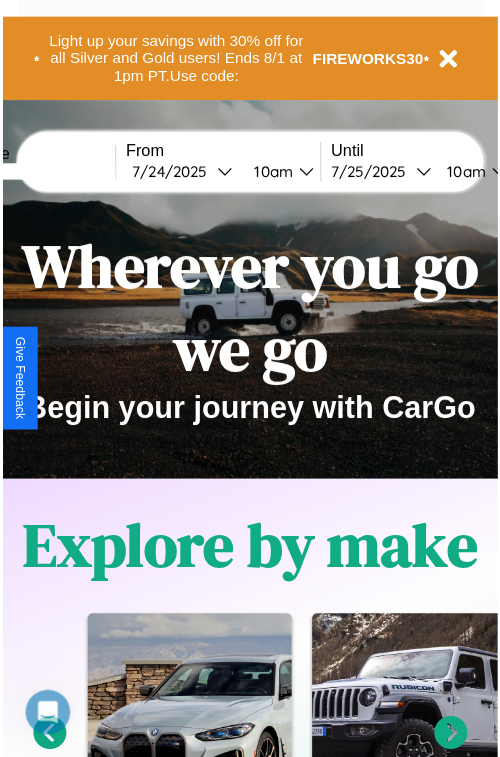 scroll, scrollTop: 0, scrollLeft: 0, axis: both 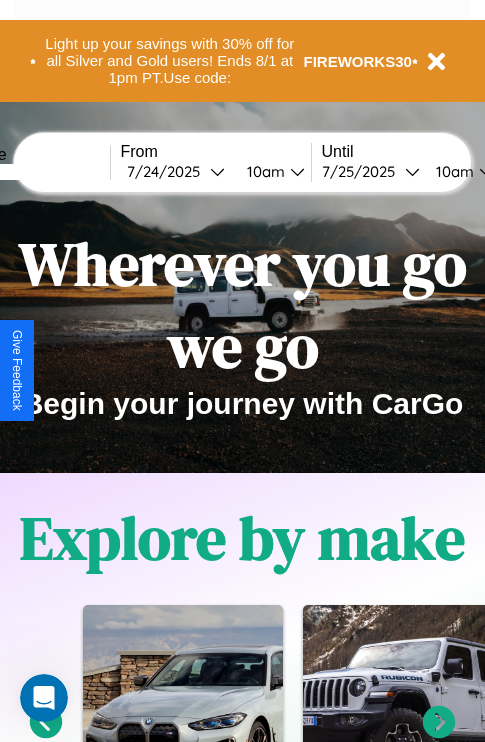 click at bounding box center (35, 172) 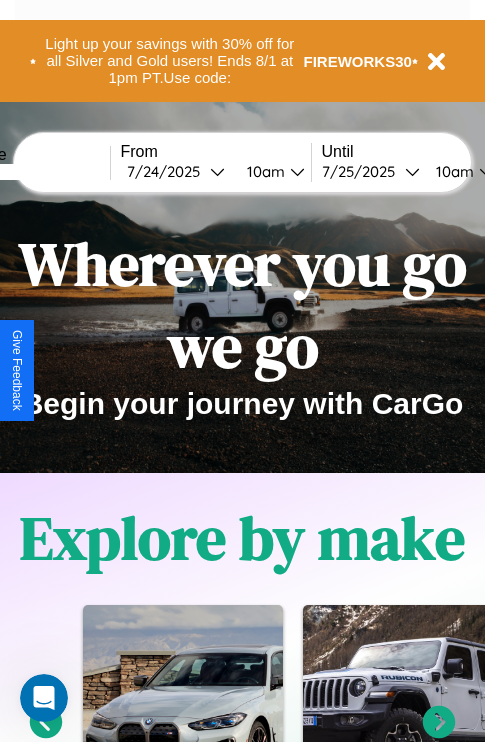 type on "******" 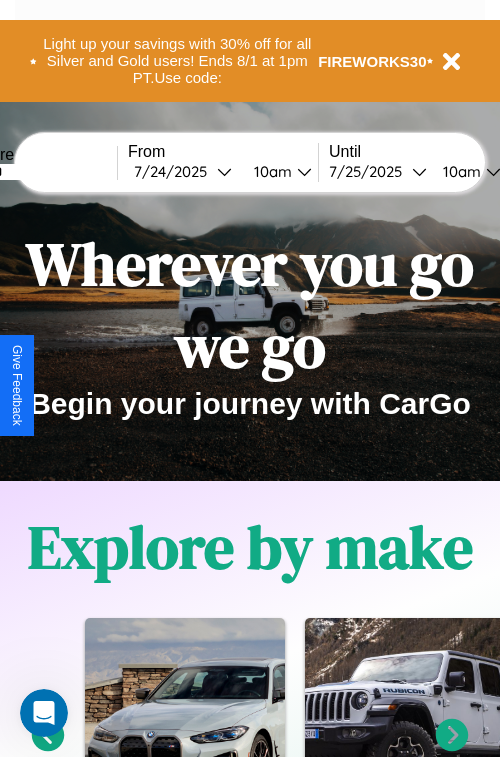 select on "*" 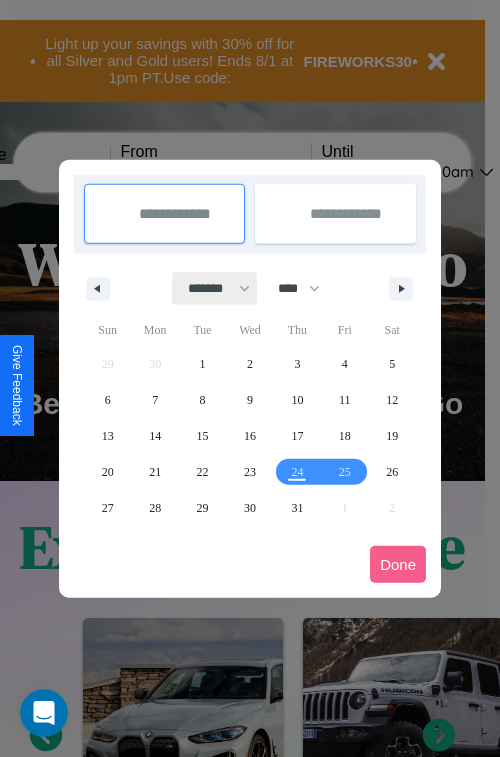 click on "******* ******** ***** ***** *** **** **** ****** ********* ******* ******** ********" at bounding box center [215, 288] 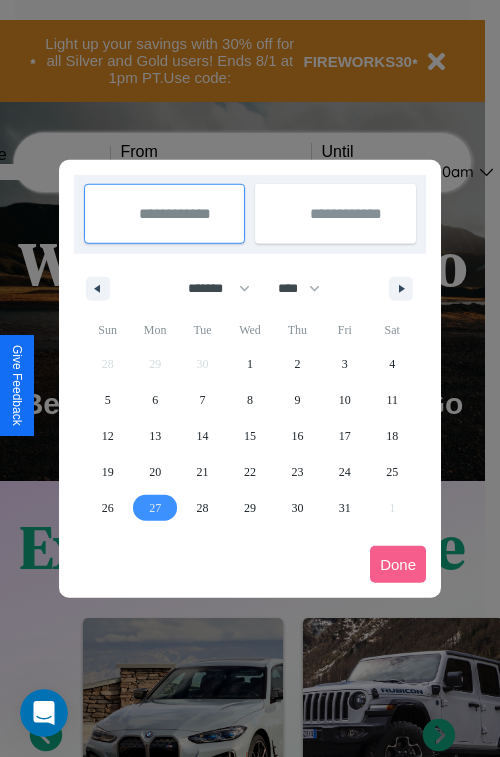click on "27" at bounding box center (155, 508) 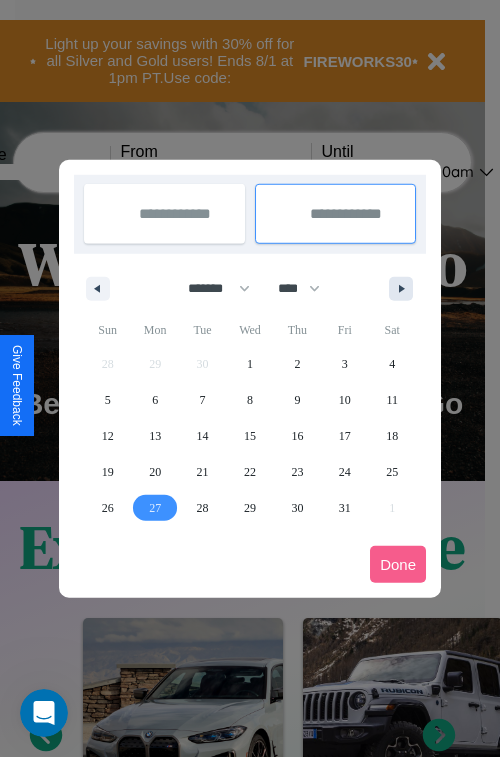 click at bounding box center [405, 289] 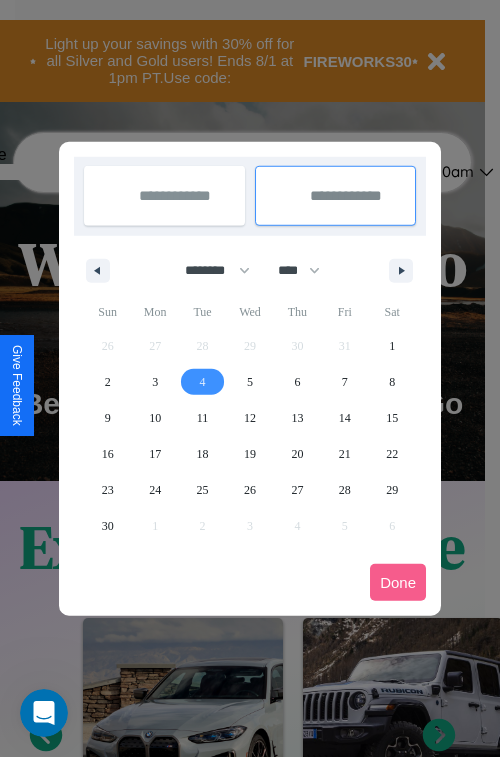 click on "4" at bounding box center [203, 382] 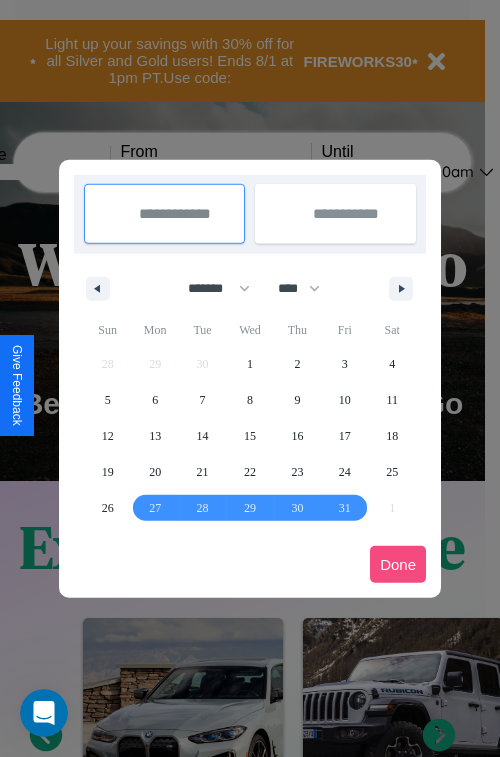 click on "Done" at bounding box center (398, 564) 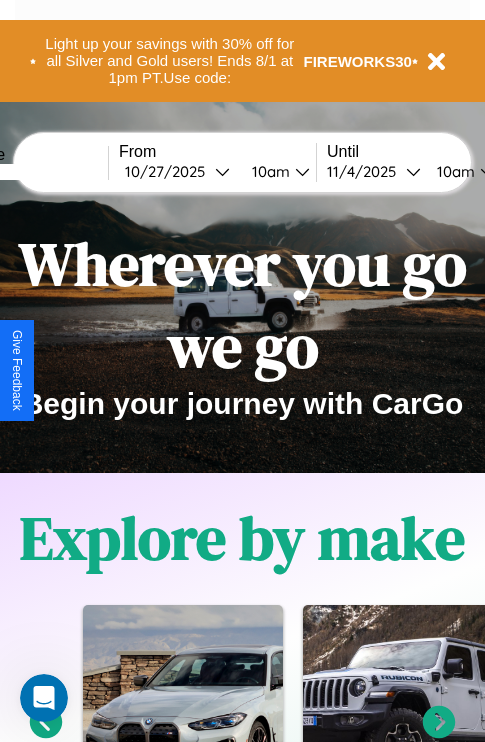 click on "10am" at bounding box center (268, 171) 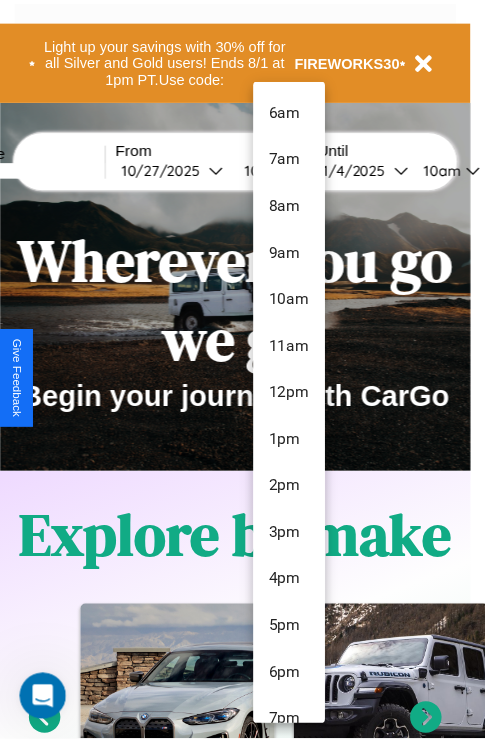 scroll, scrollTop: 114, scrollLeft: 0, axis: vertical 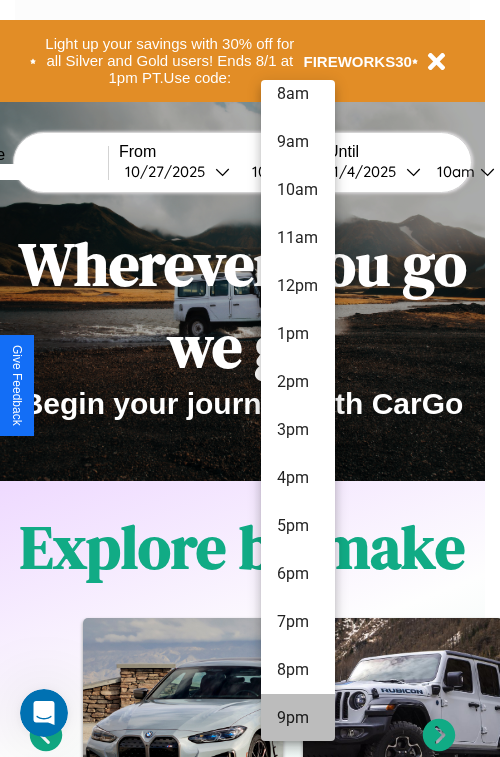 click on "9pm" at bounding box center (298, 718) 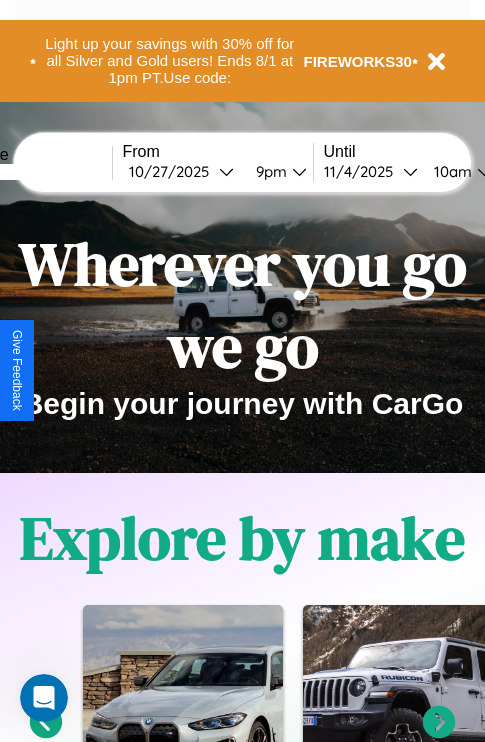 click on "10am" at bounding box center [450, 171] 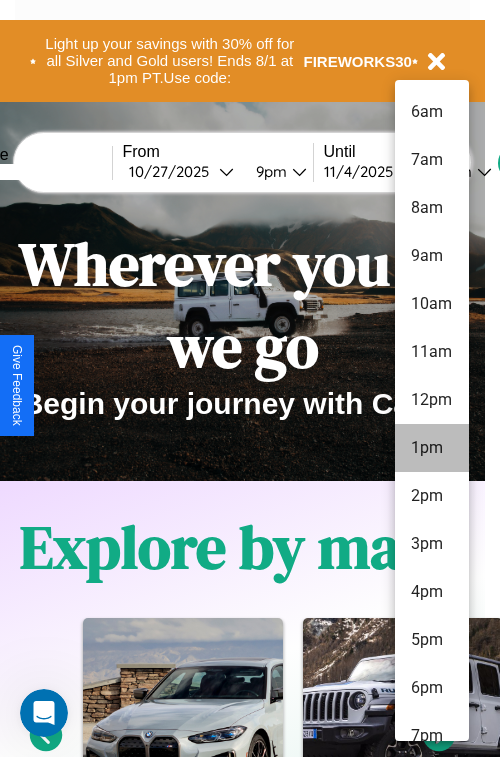 click on "1pm" at bounding box center (432, 448) 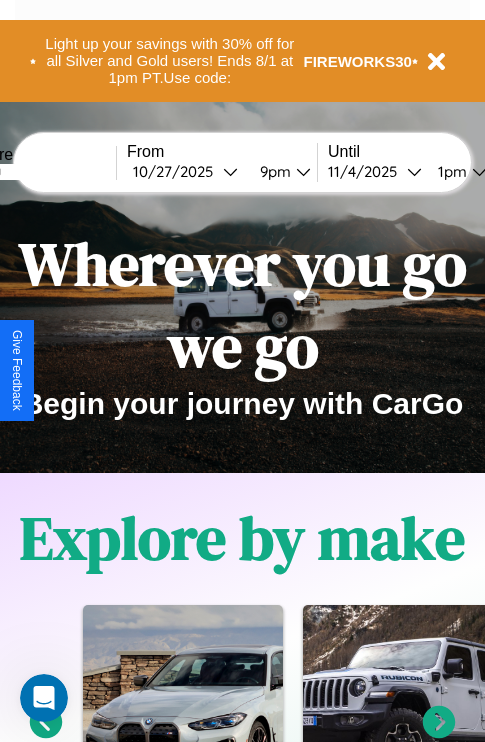 scroll, scrollTop: 0, scrollLeft: 69, axis: horizontal 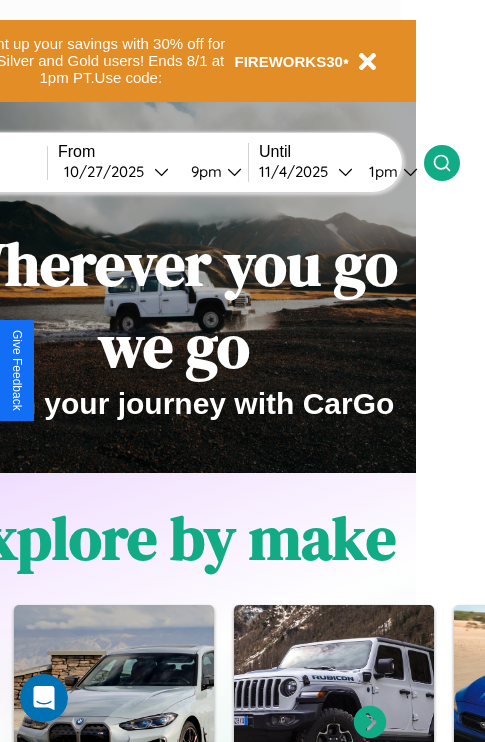 click 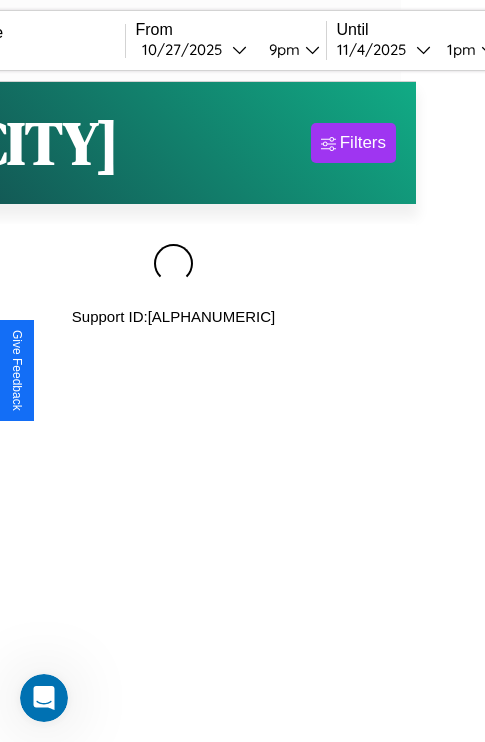 scroll, scrollTop: 0, scrollLeft: 0, axis: both 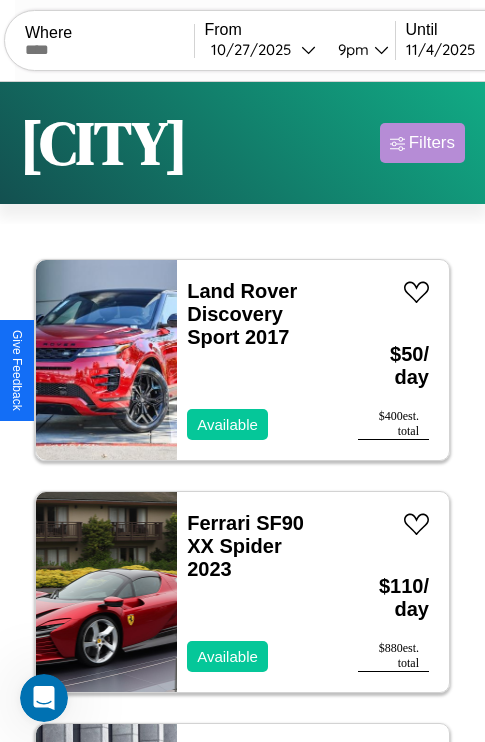 click on "Filters" at bounding box center [432, 143] 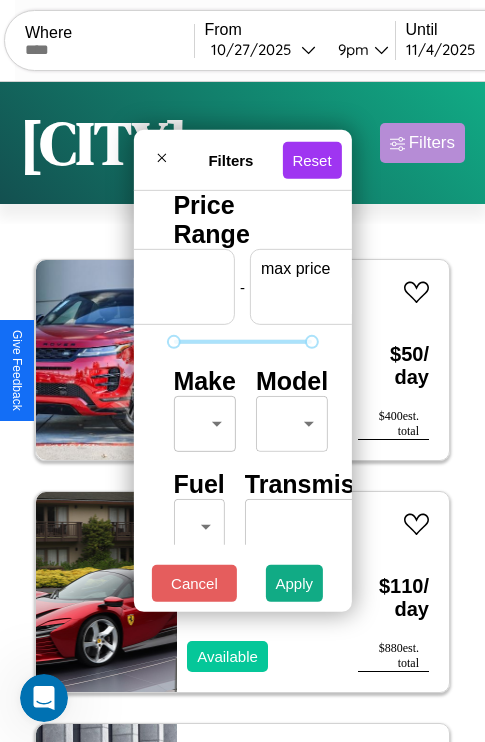 scroll, scrollTop: 0, scrollLeft: 124, axis: horizontal 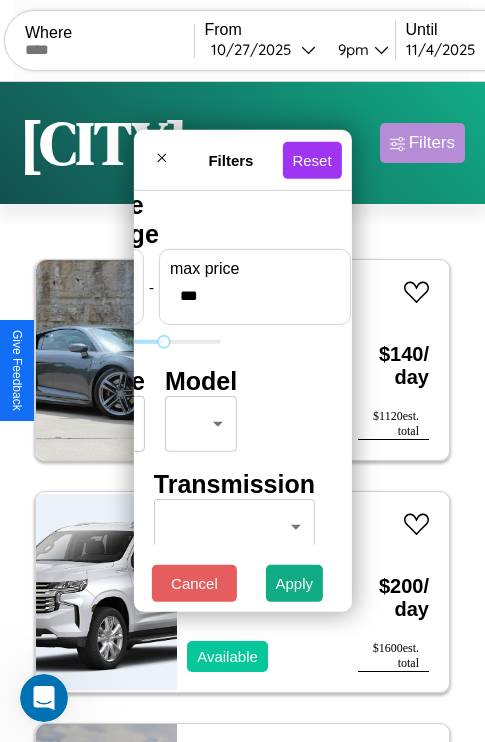 type on "***" 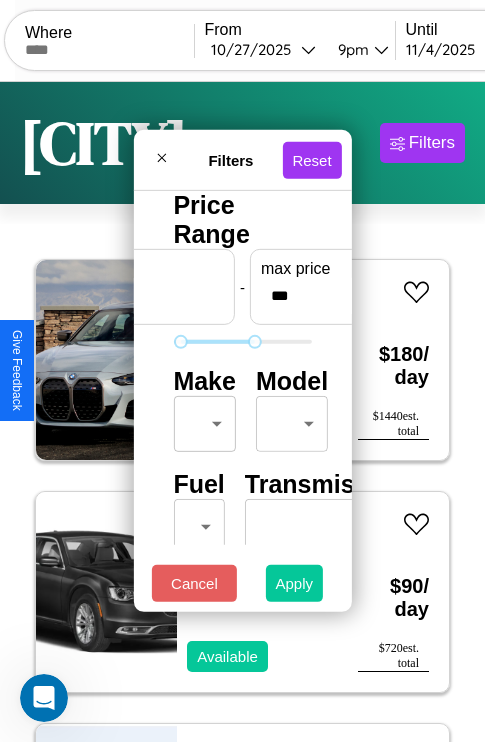 type on "**" 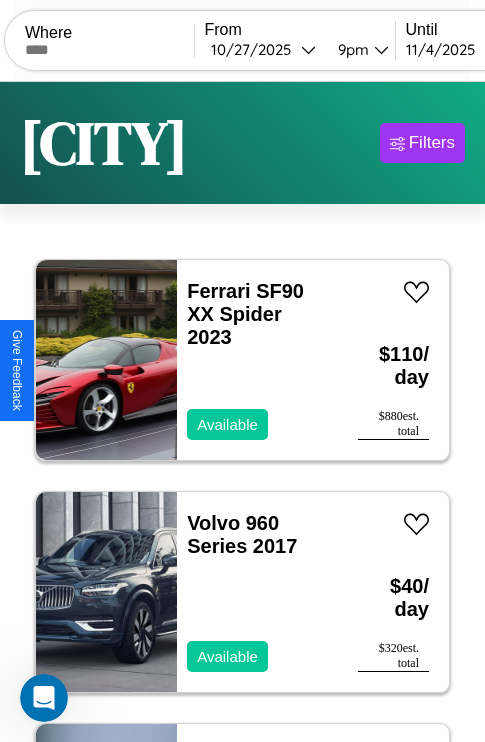 scroll, scrollTop: 66, scrollLeft: 0, axis: vertical 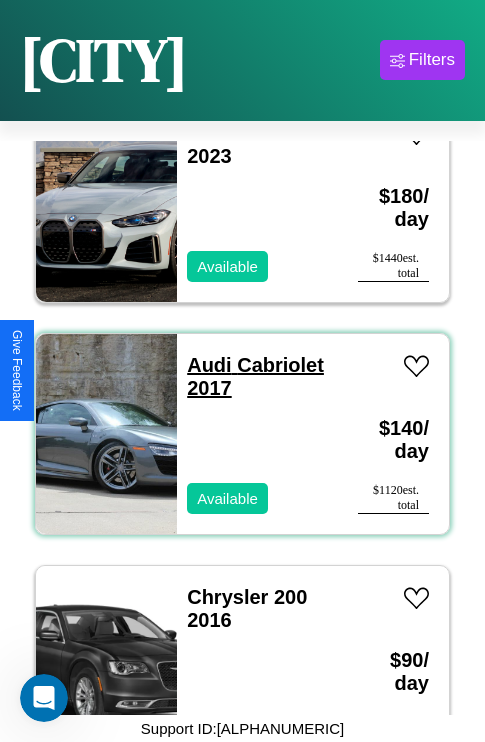 click on "Audi   Cabriolet   2017" at bounding box center [255, 376] 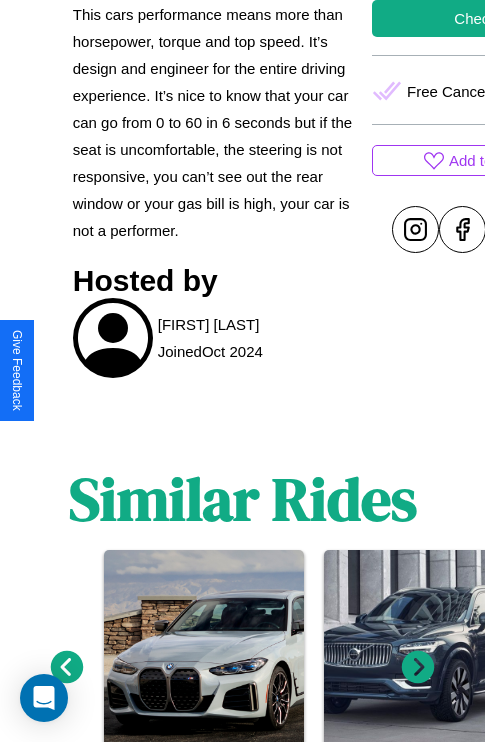 scroll, scrollTop: 922, scrollLeft: 0, axis: vertical 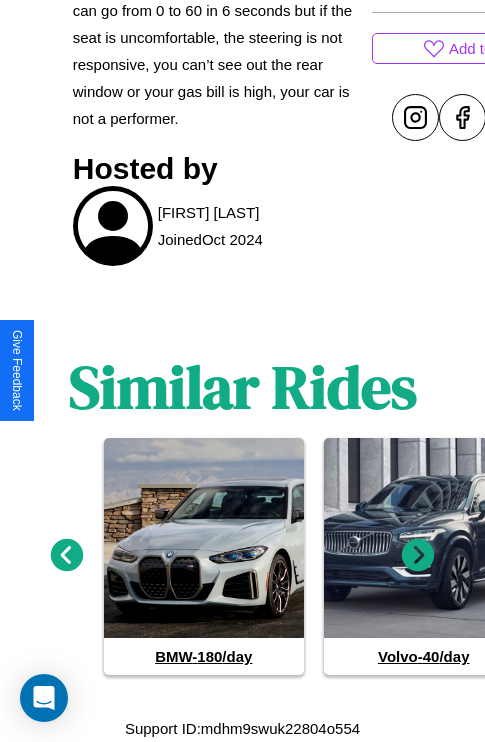 click 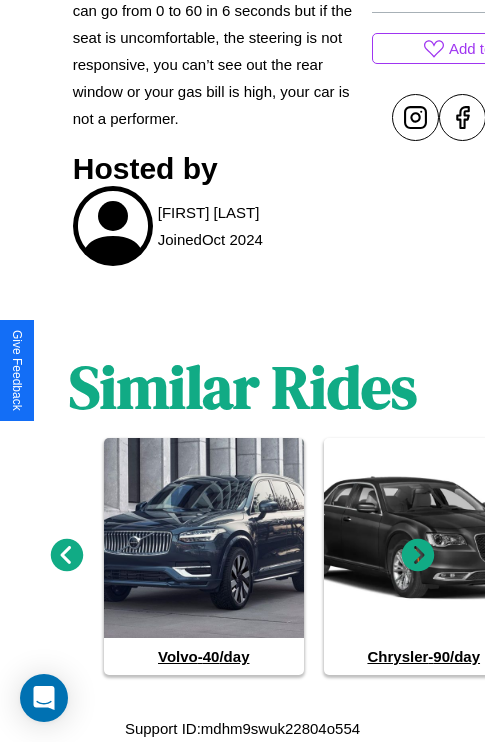 click 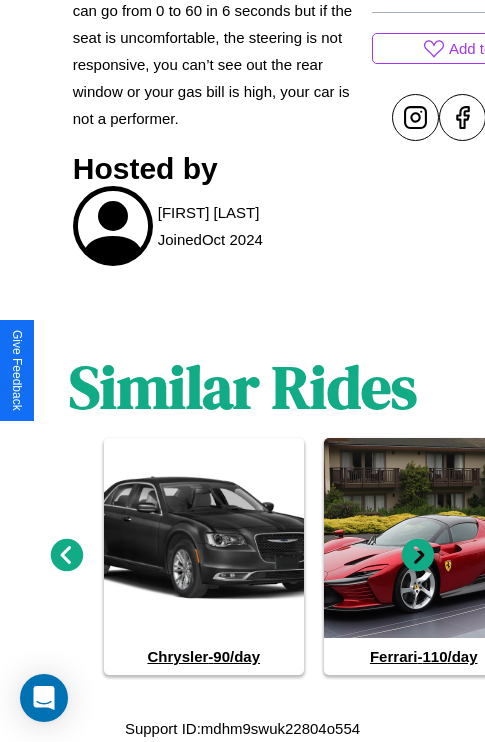 click 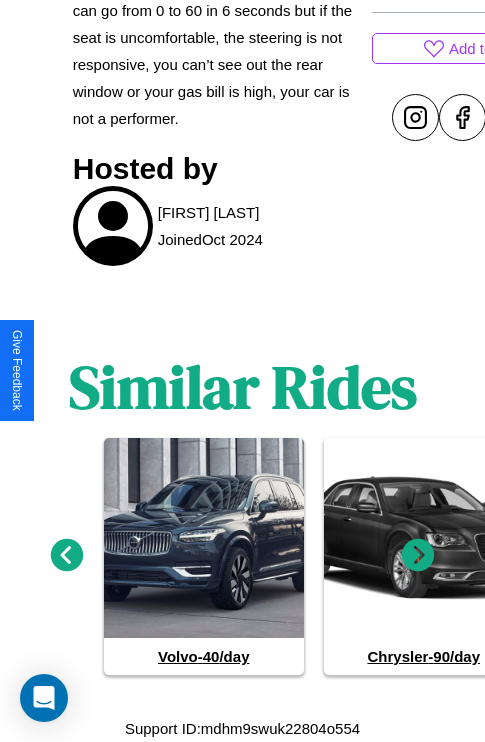 click 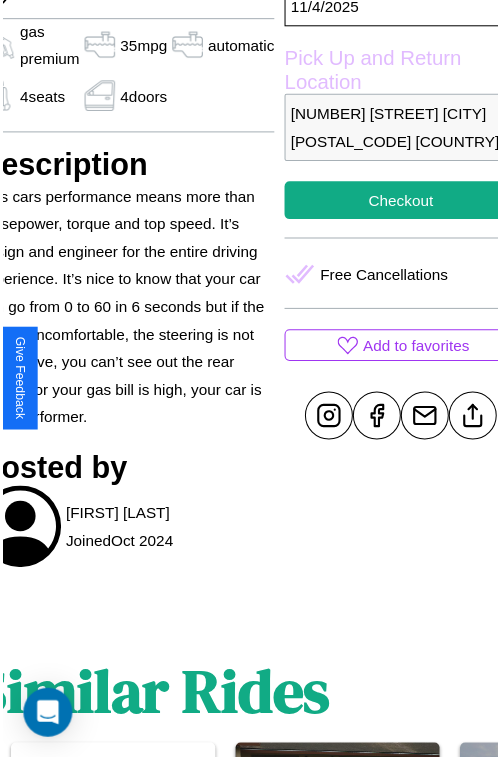 scroll, scrollTop: 600, scrollLeft: 107, axis: both 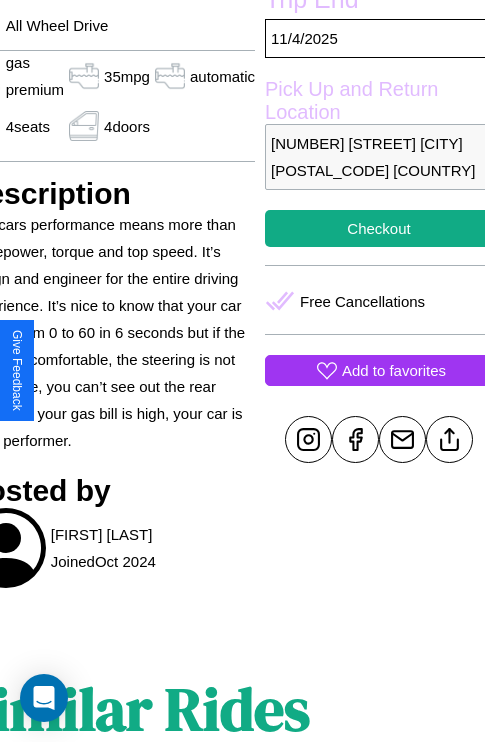 click on "Add to favorites" at bounding box center [394, 370] 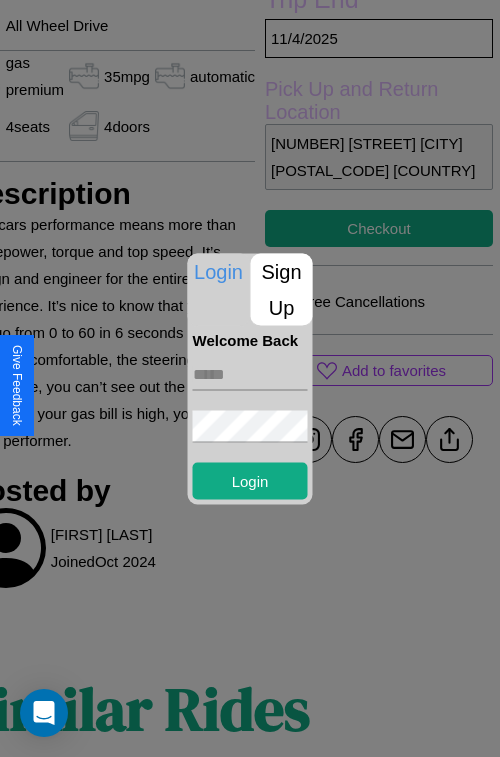 click at bounding box center (250, 374) 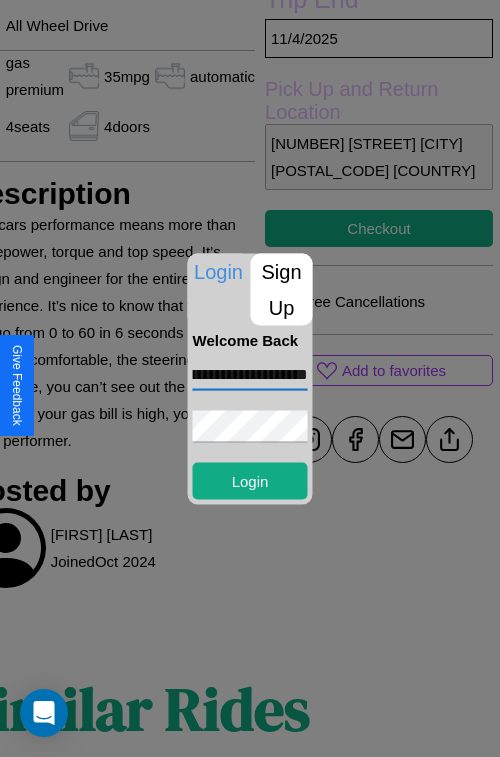 scroll, scrollTop: 0, scrollLeft: 65, axis: horizontal 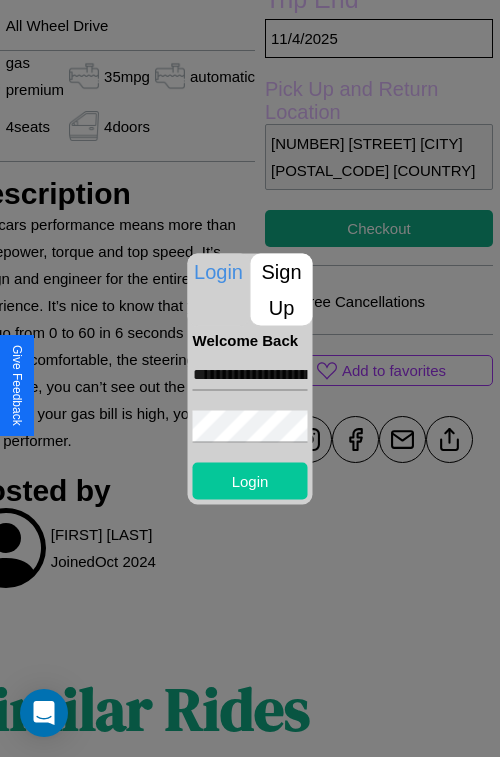 click on "Login" at bounding box center [250, 480] 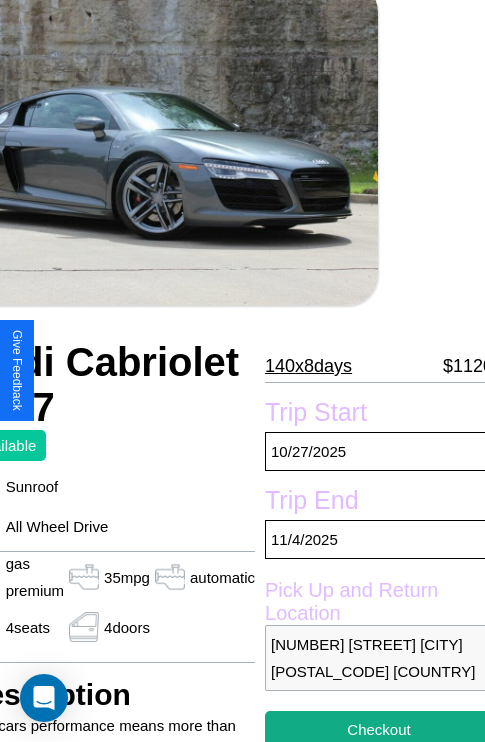 scroll, scrollTop: 94, scrollLeft: 107, axis: both 